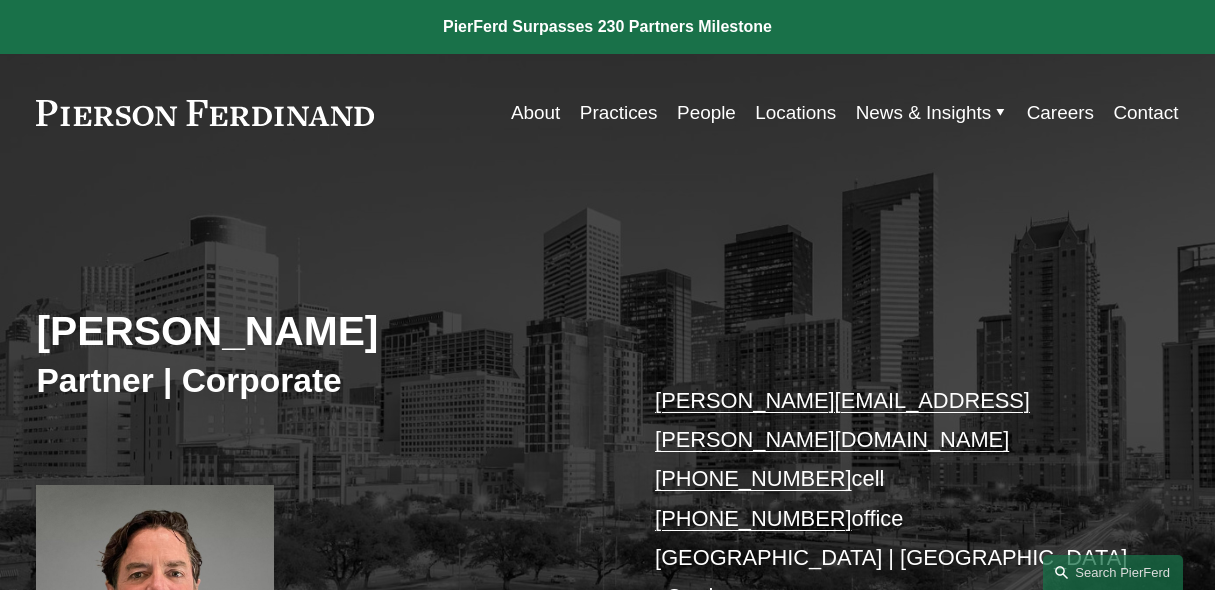 scroll, scrollTop: 733, scrollLeft: 0, axis: vertical 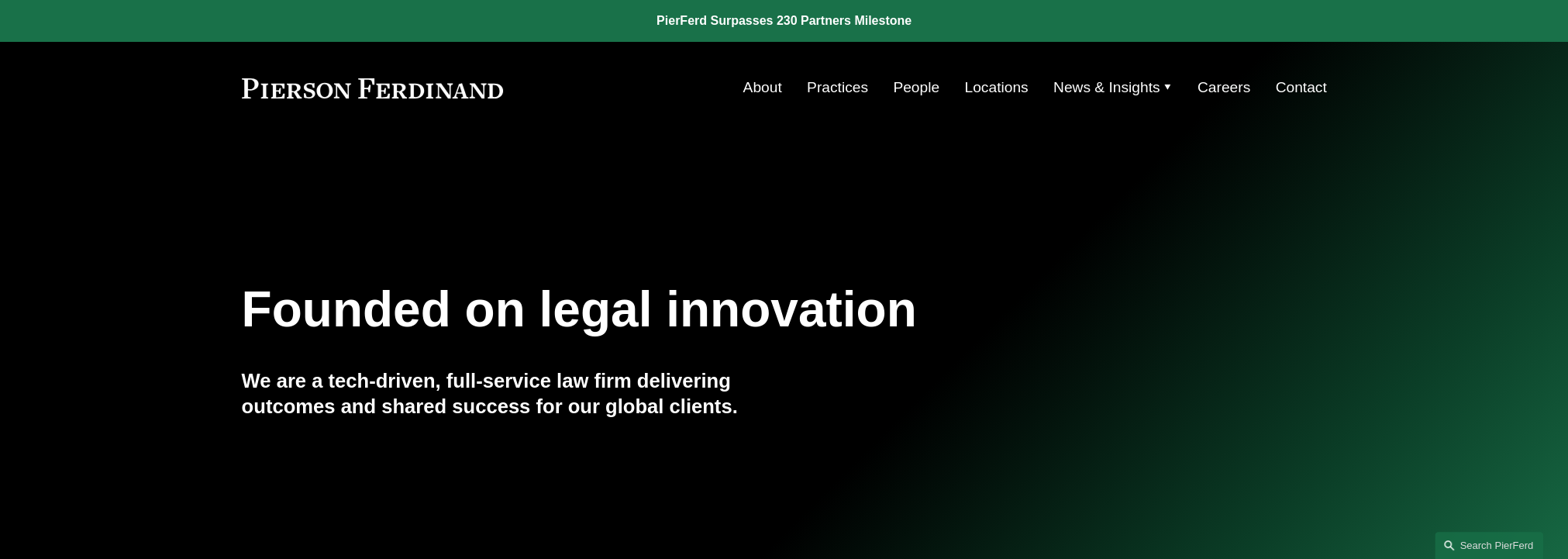 click on "People" at bounding box center [916, 88] 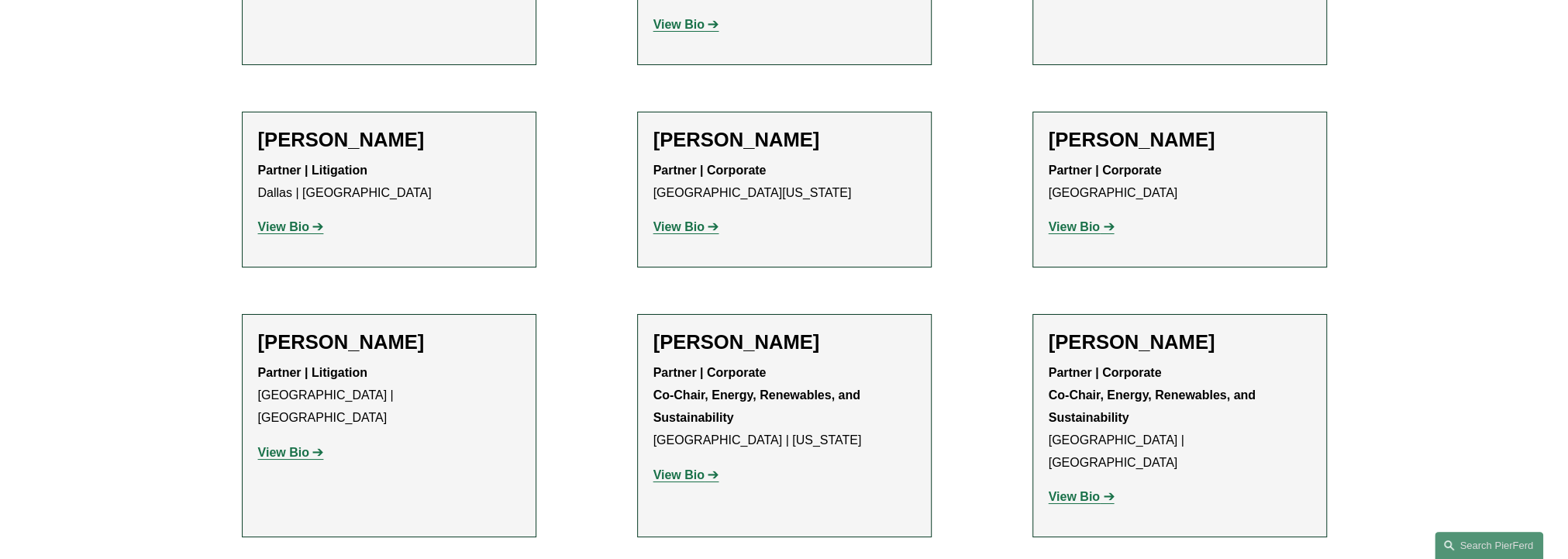 scroll, scrollTop: 13852, scrollLeft: 0, axis: vertical 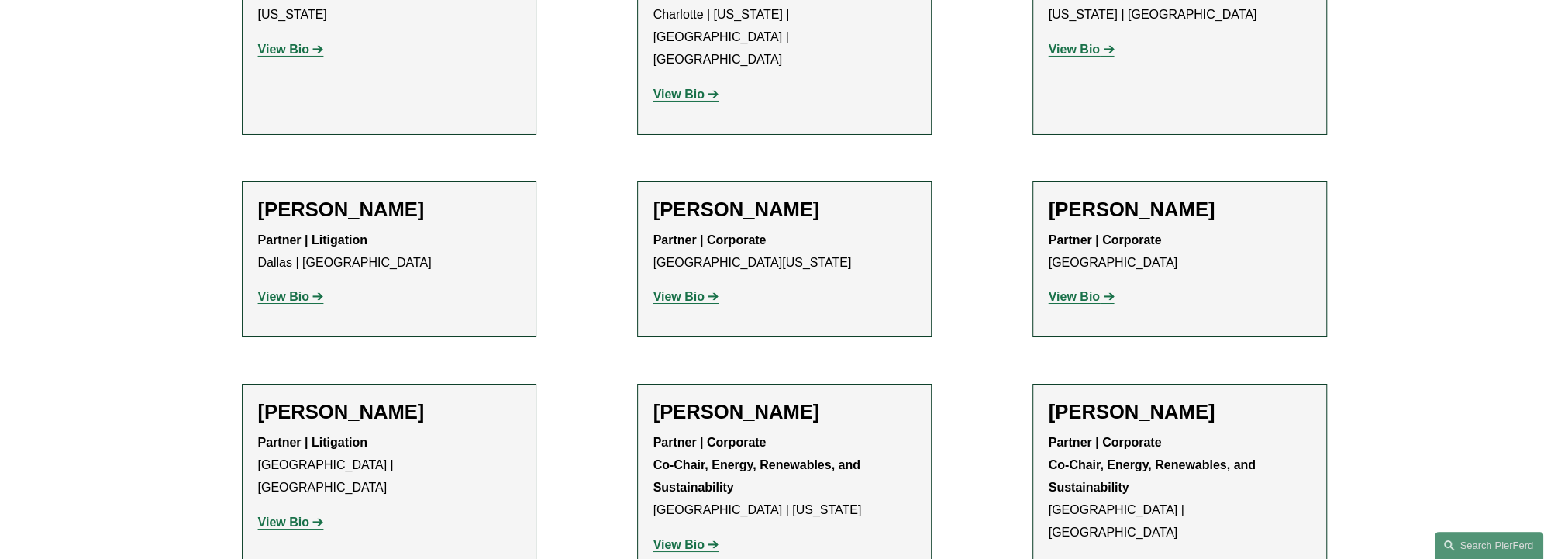 click on "View Bio" 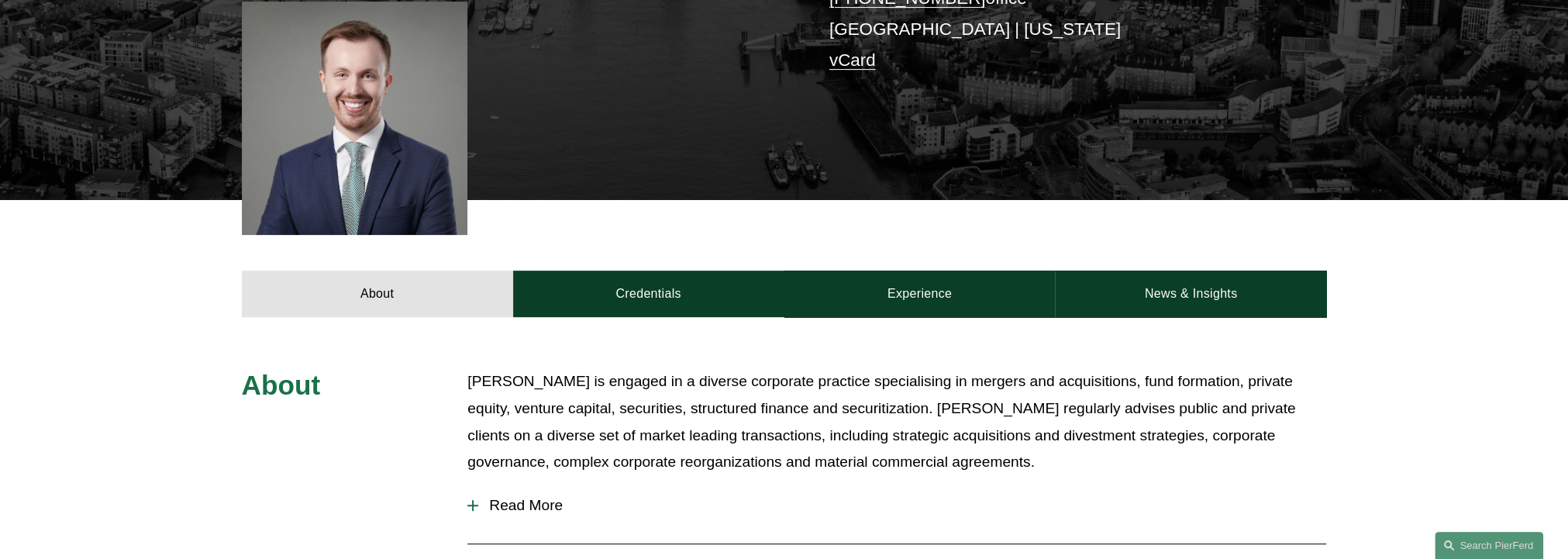 scroll, scrollTop: 516, scrollLeft: 0, axis: vertical 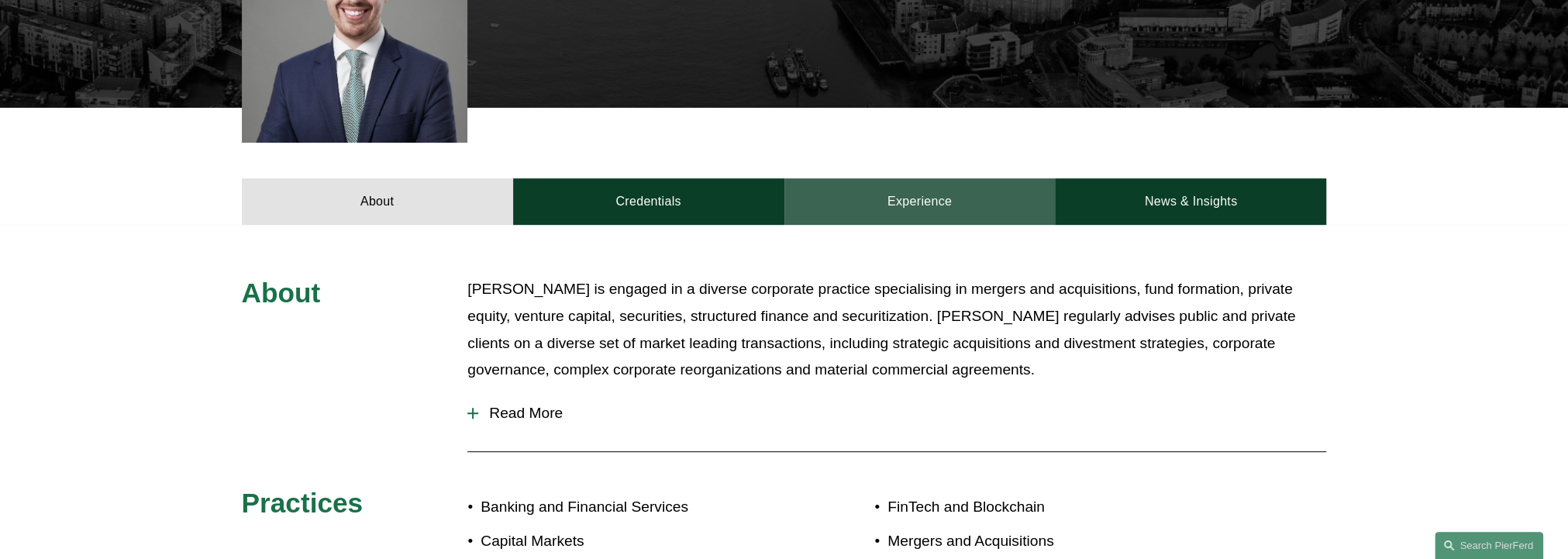 click on "Experience" at bounding box center [920, 202] 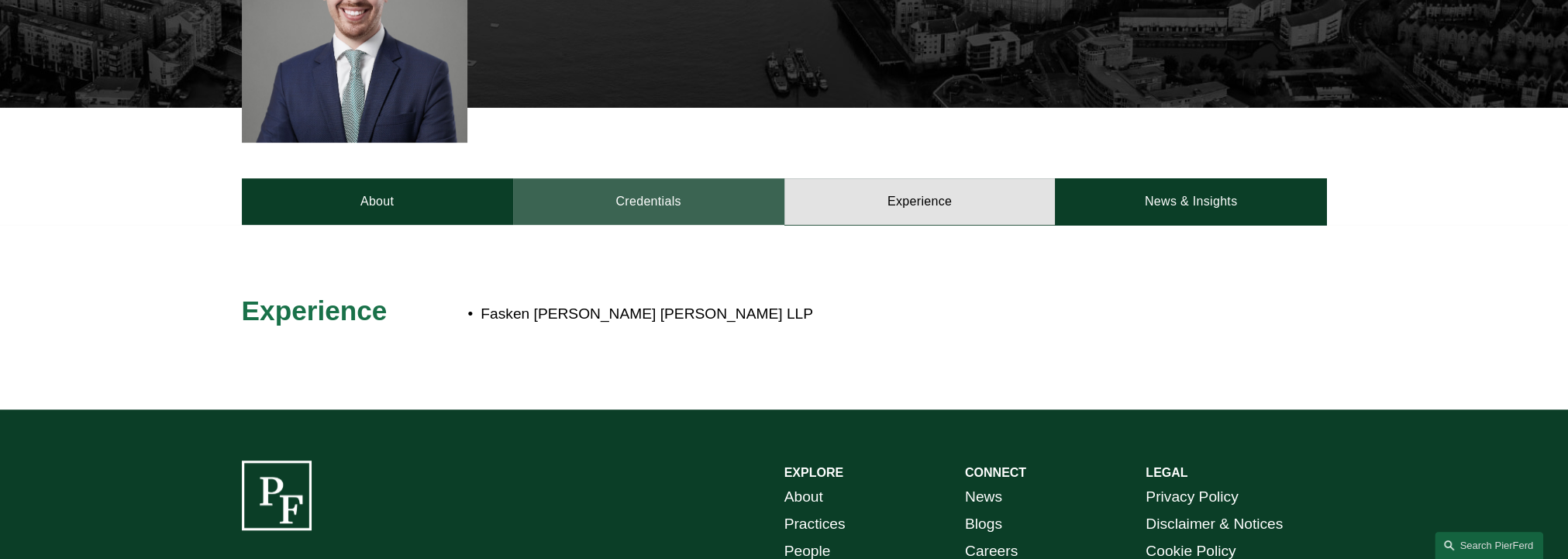 click on "Credentials" at bounding box center (649, 202) 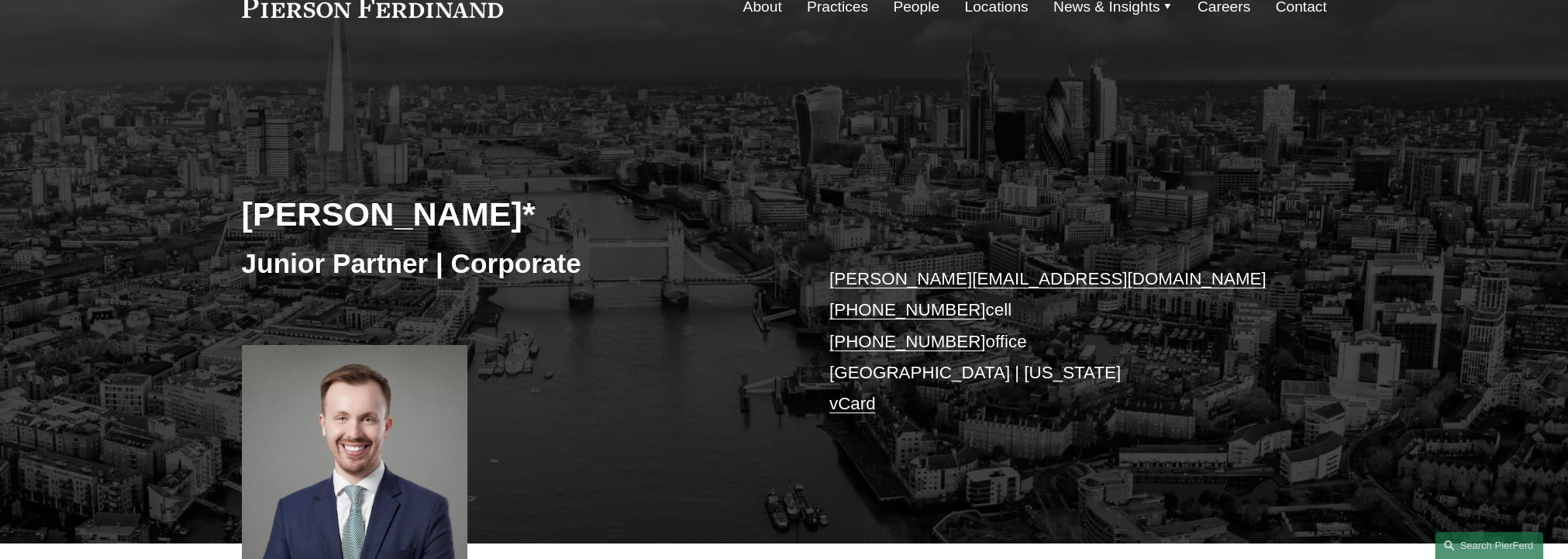 scroll, scrollTop: 0, scrollLeft: 0, axis: both 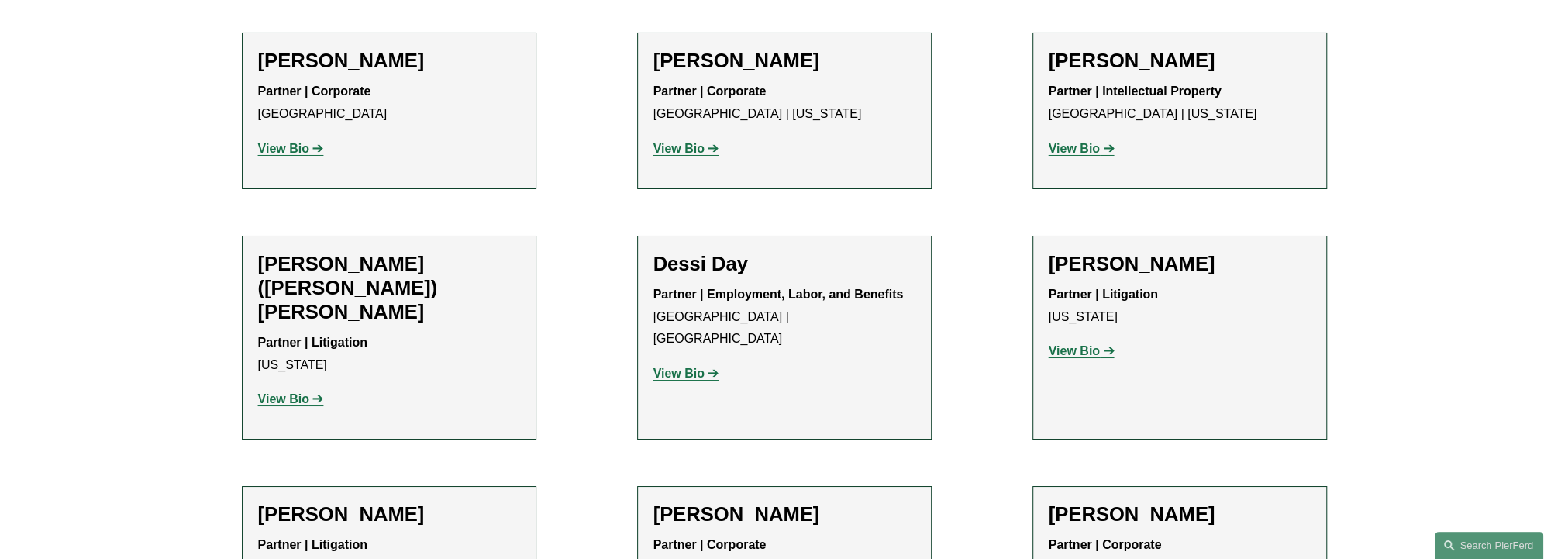 click on "View Bio" 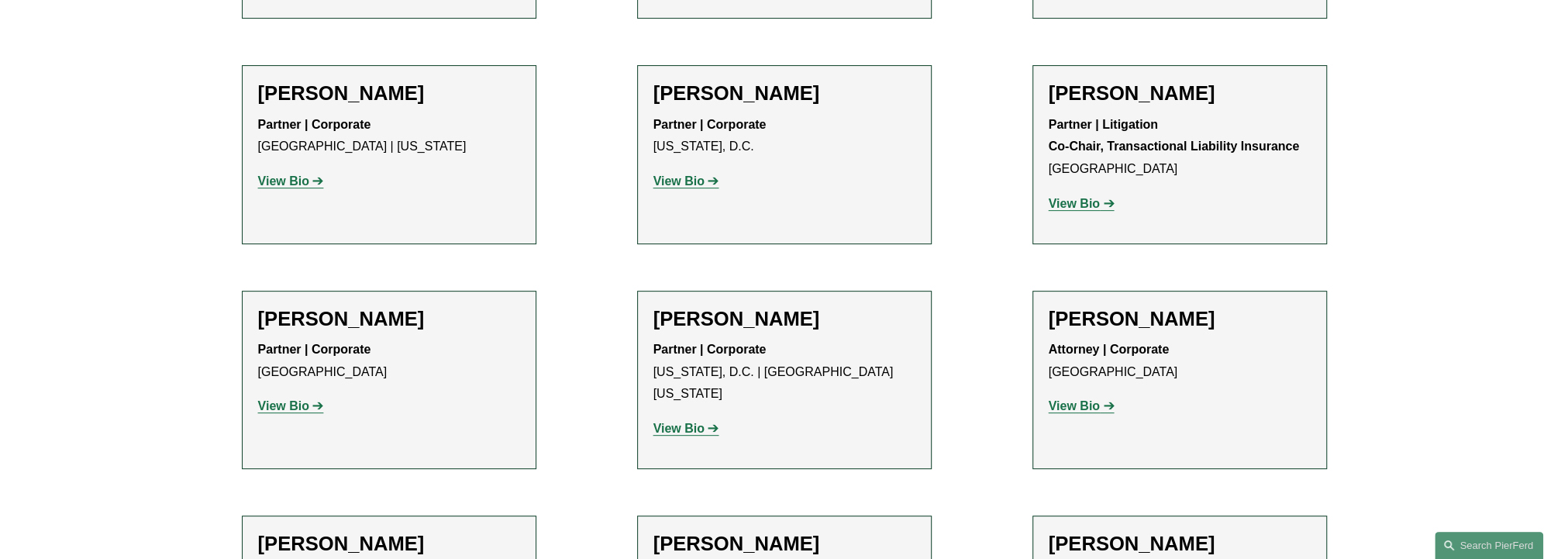 scroll, scrollTop: 5323, scrollLeft: 0, axis: vertical 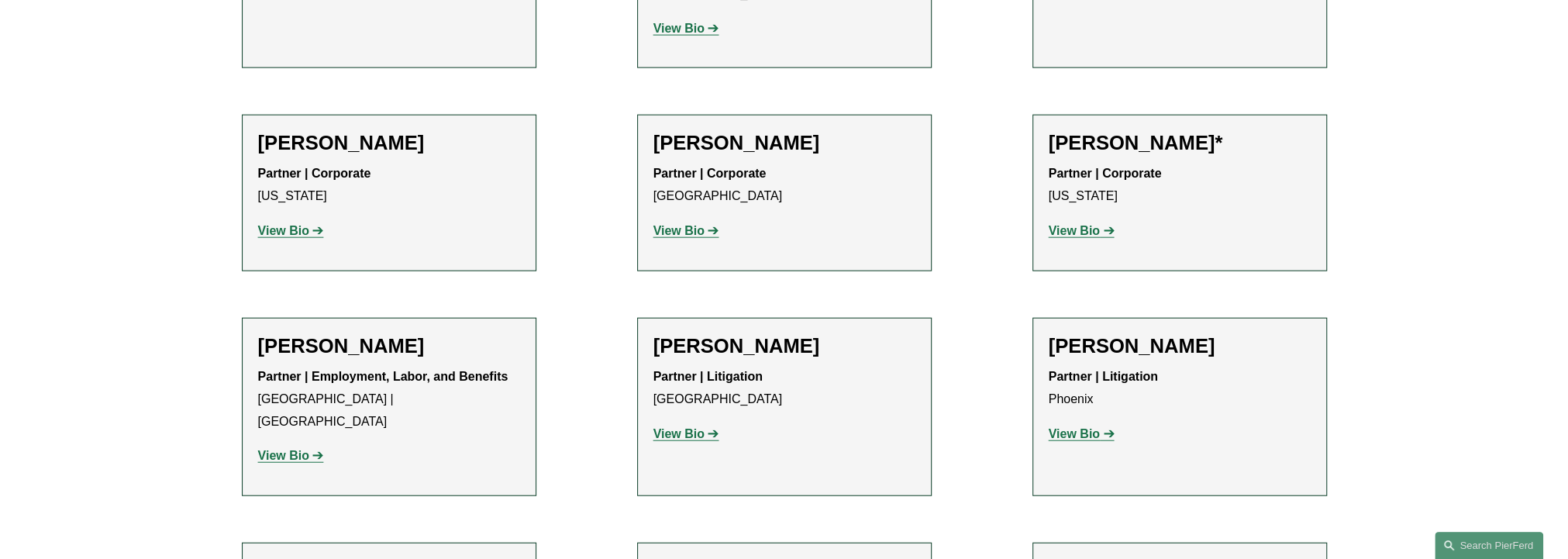 click on "View Bio" 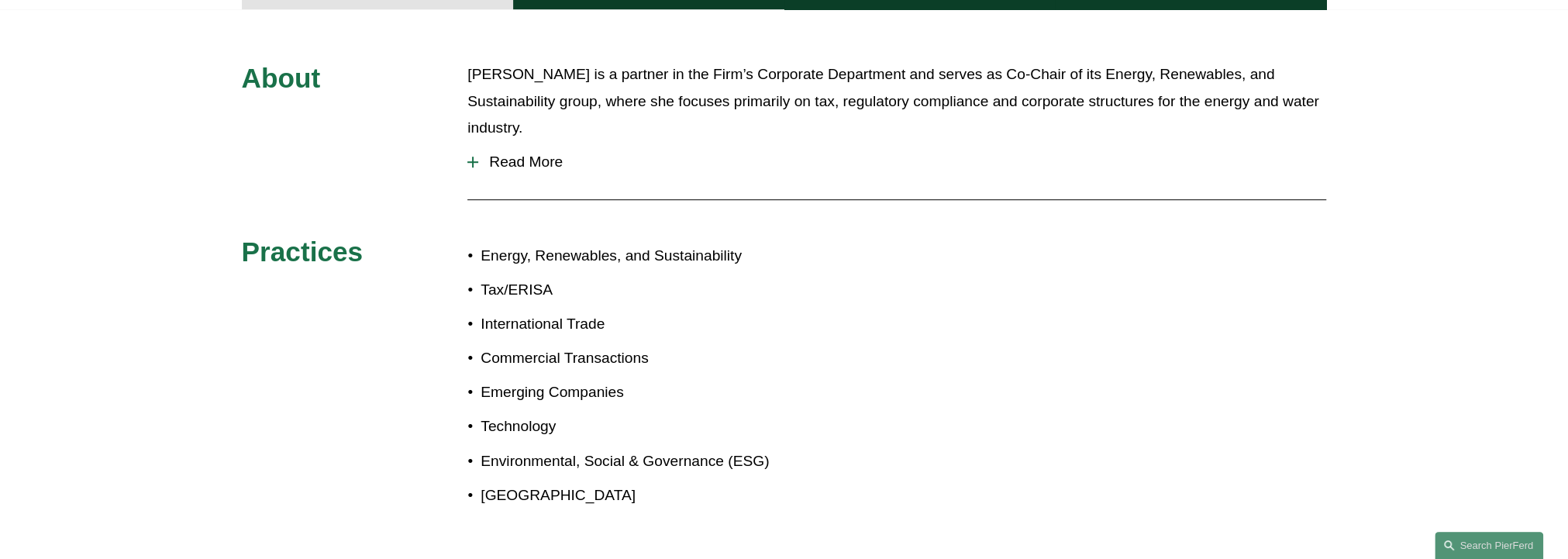 scroll, scrollTop: 723, scrollLeft: 0, axis: vertical 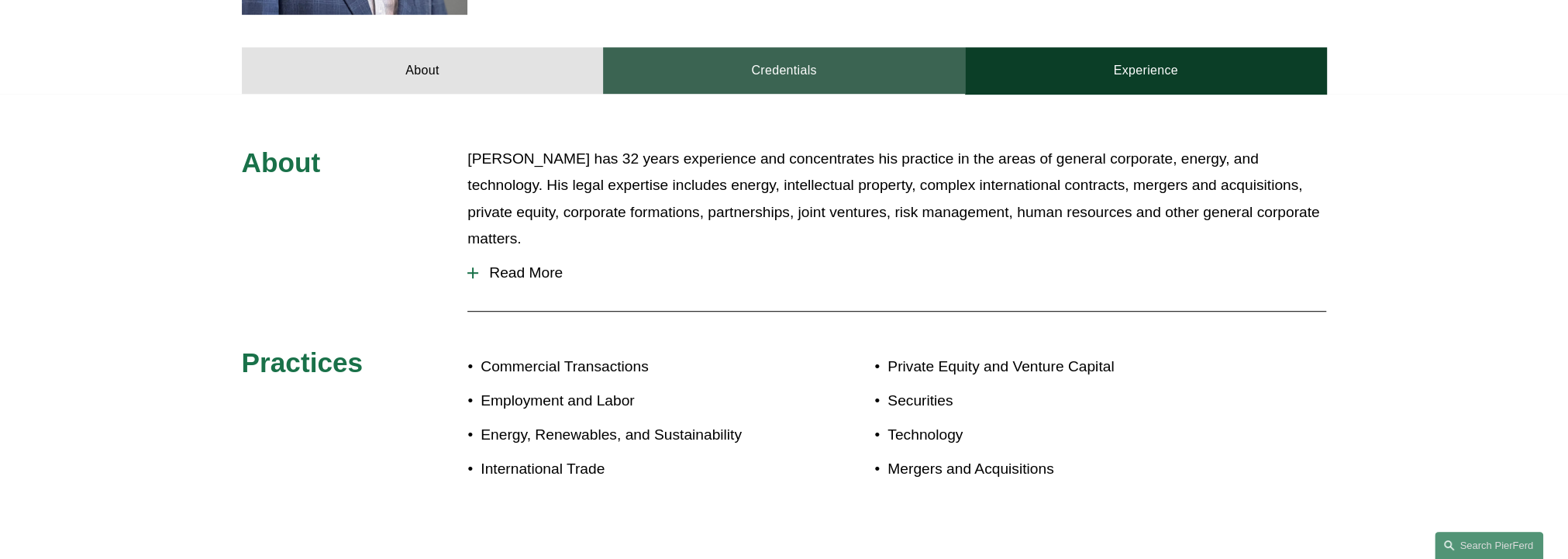 click on "Credentials" at bounding box center [784, 71] 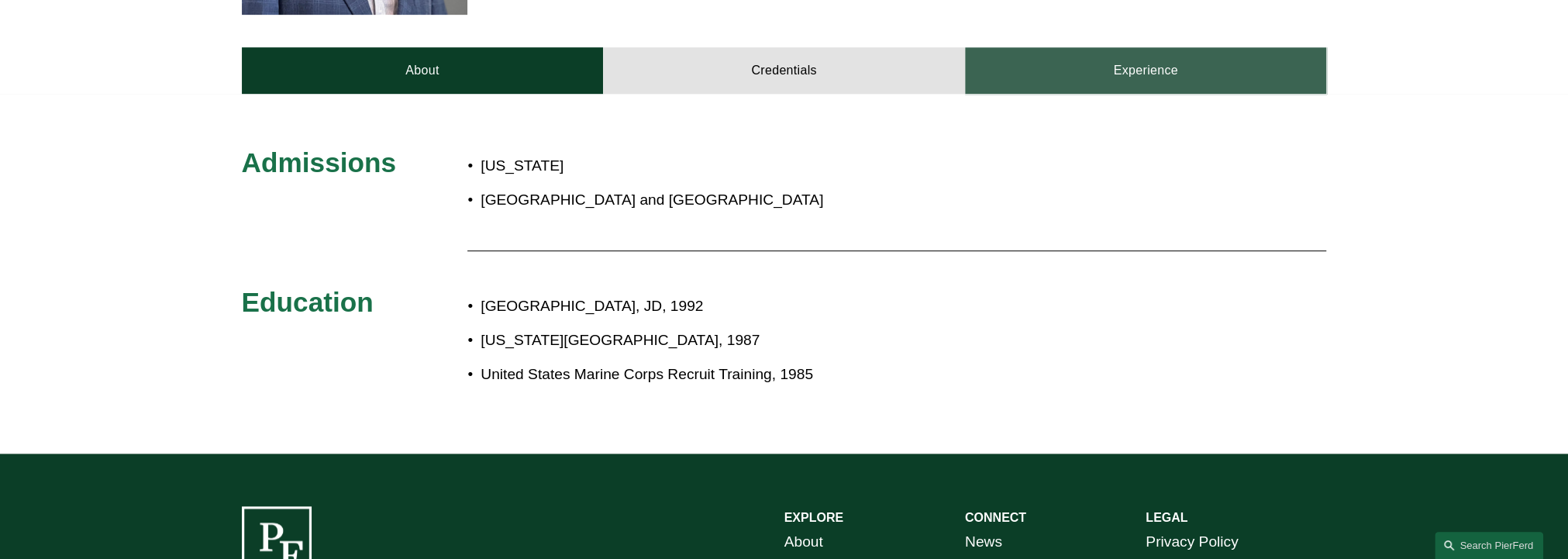 click on "Experience" at bounding box center [1146, 71] 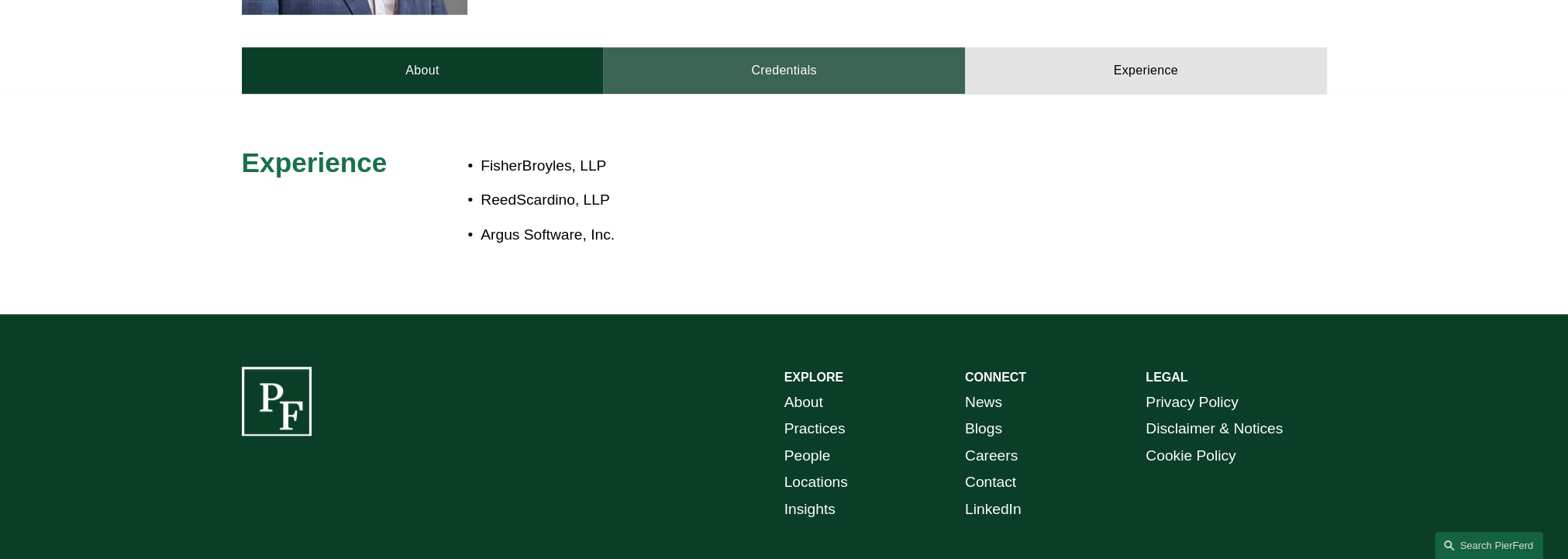 click on "Credentials" at bounding box center (784, 71) 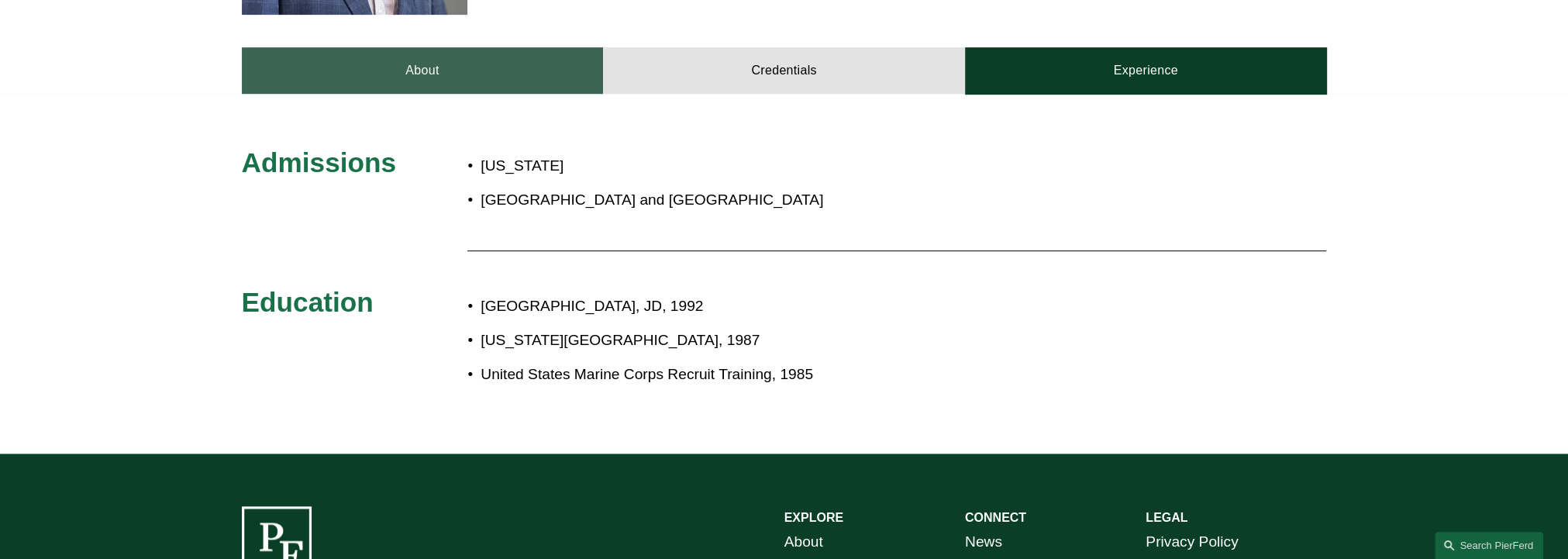 click on "About" at bounding box center (422, 71) 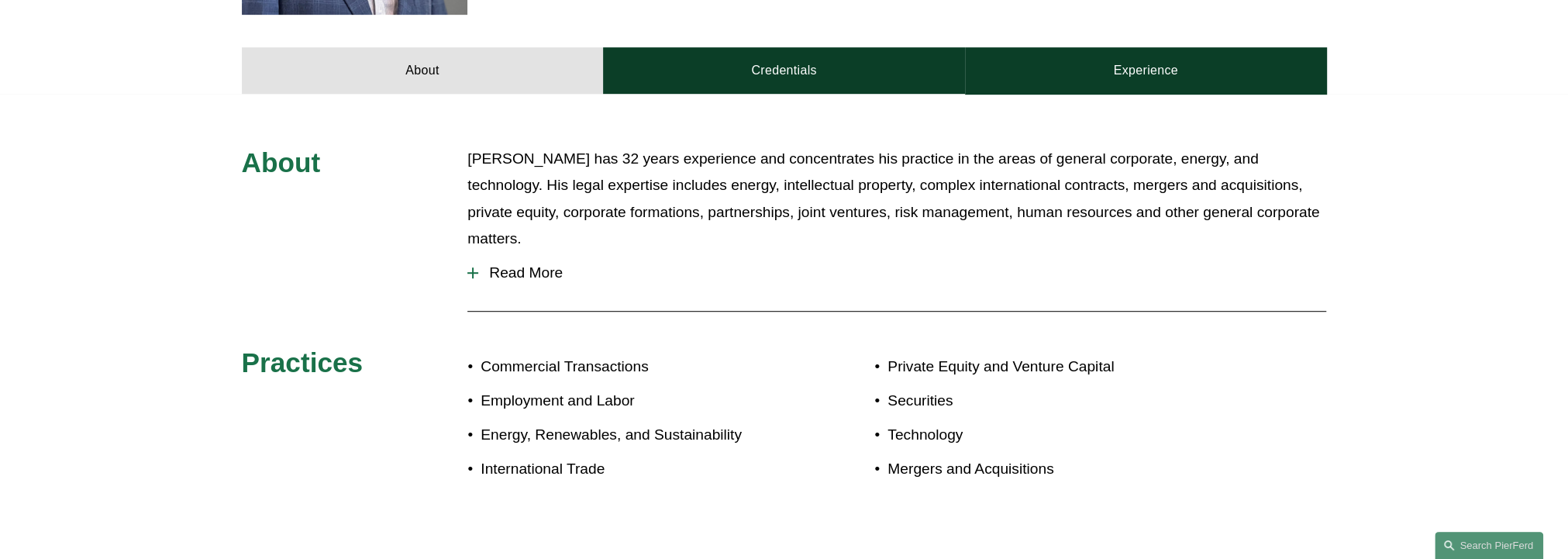 click on "About
Credentials
Experience" at bounding box center [784, 35] 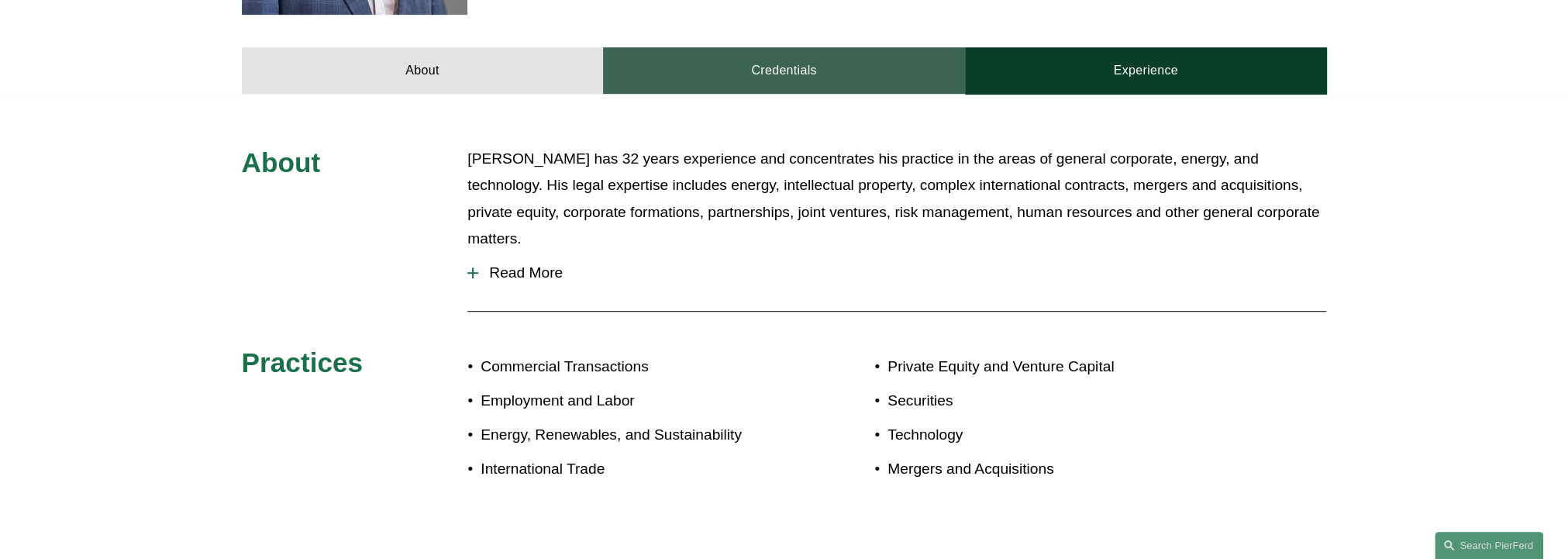 click on "Credentials" at bounding box center [784, 71] 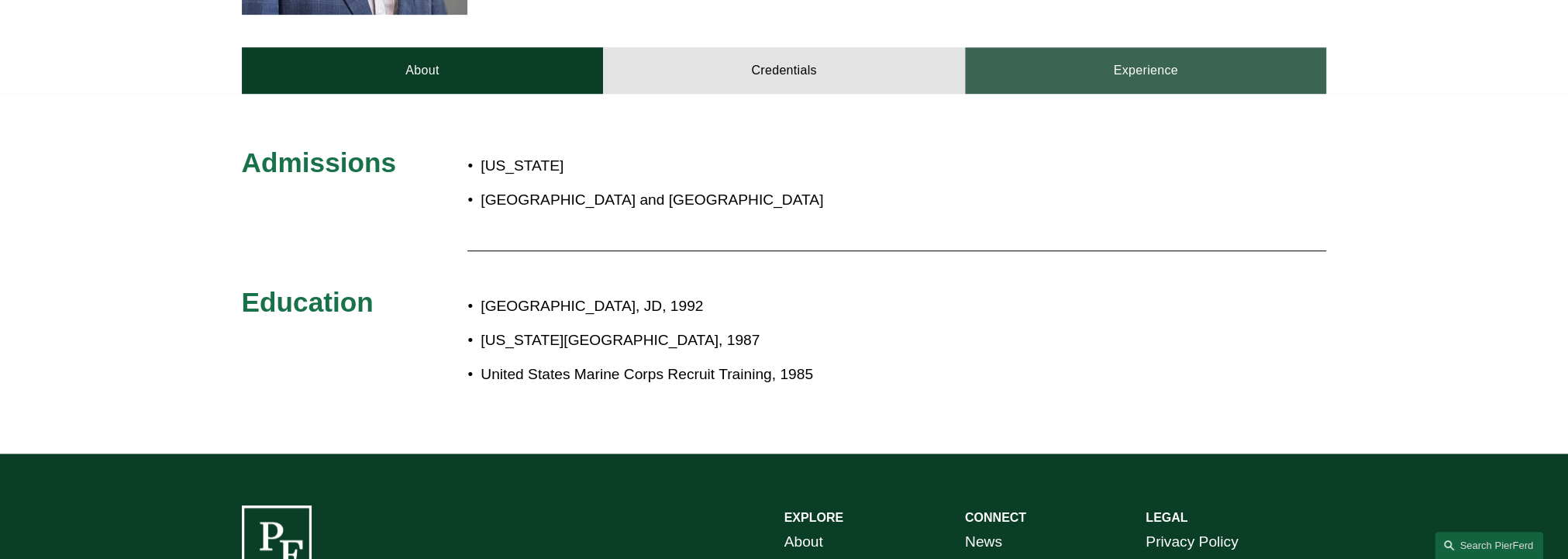 click on "Experience" at bounding box center [1146, 71] 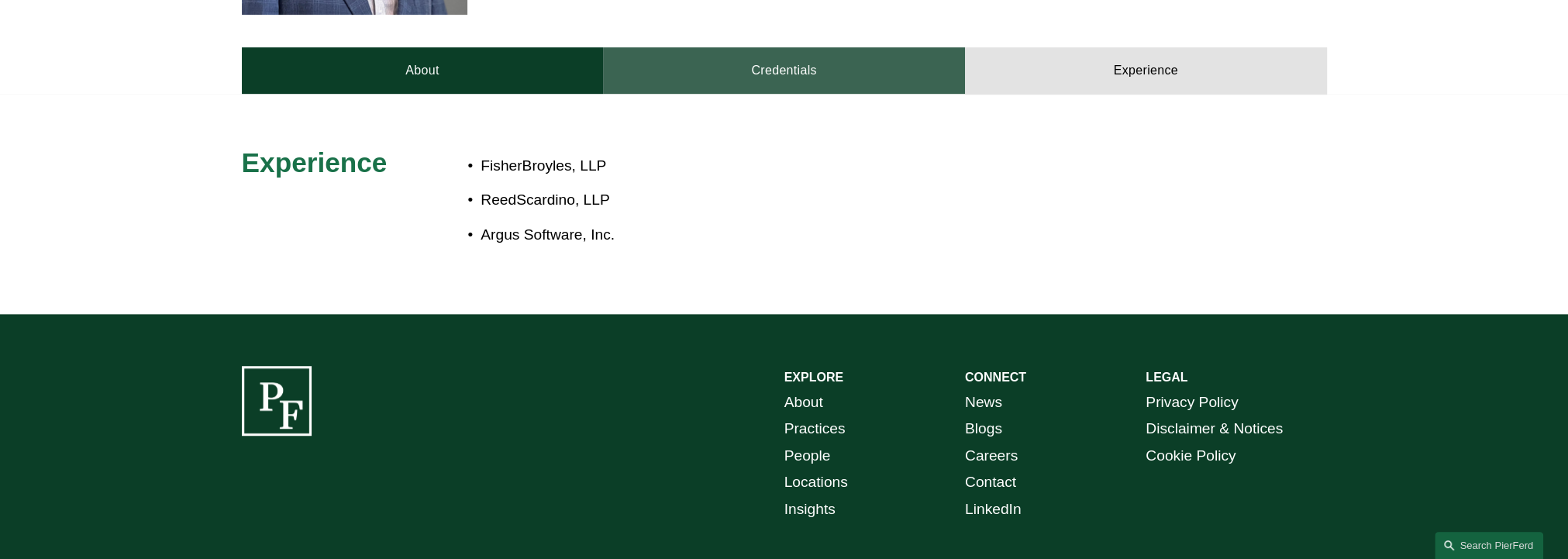 click on "Credentials" at bounding box center [784, 71] 